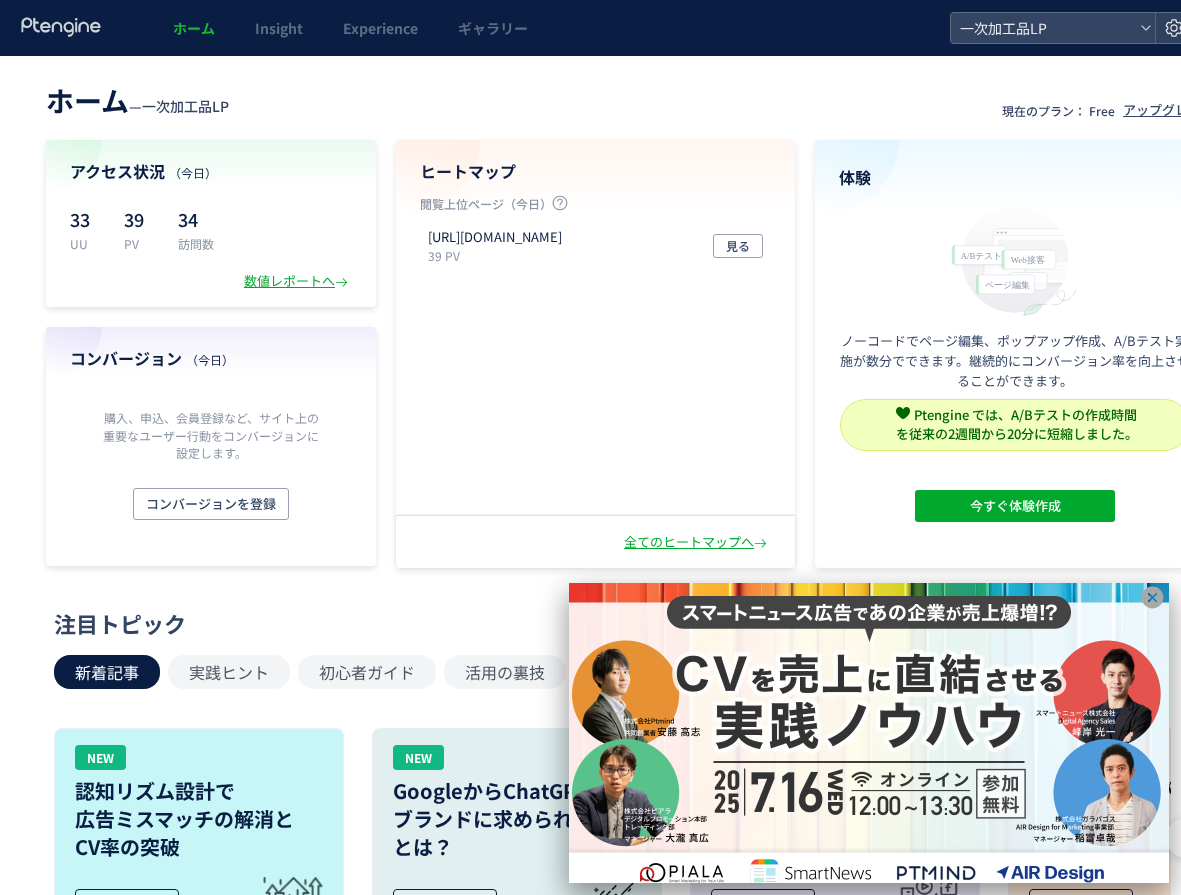 scroll, scrollTop: 0, scrollLeft: 0, axis: both 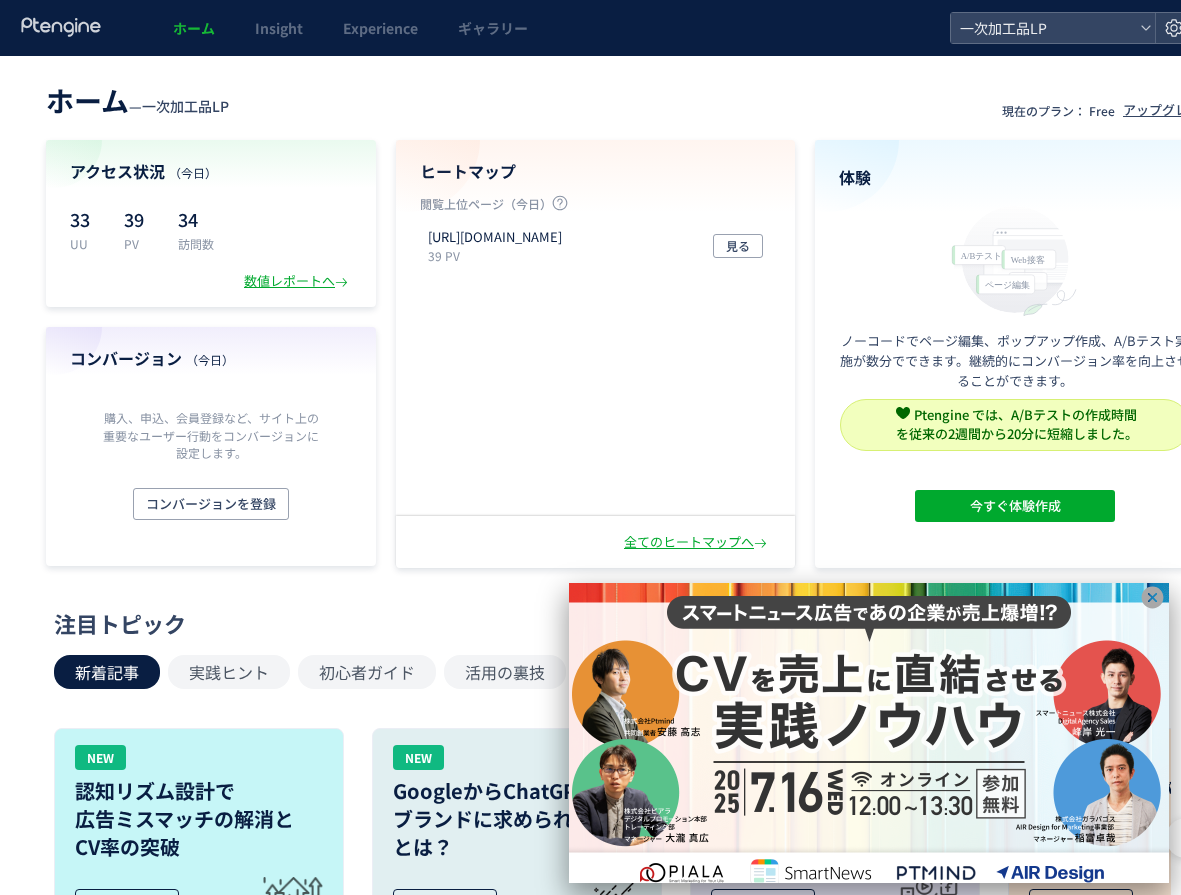 click on "ホーム" at bounding box center (194, 28) 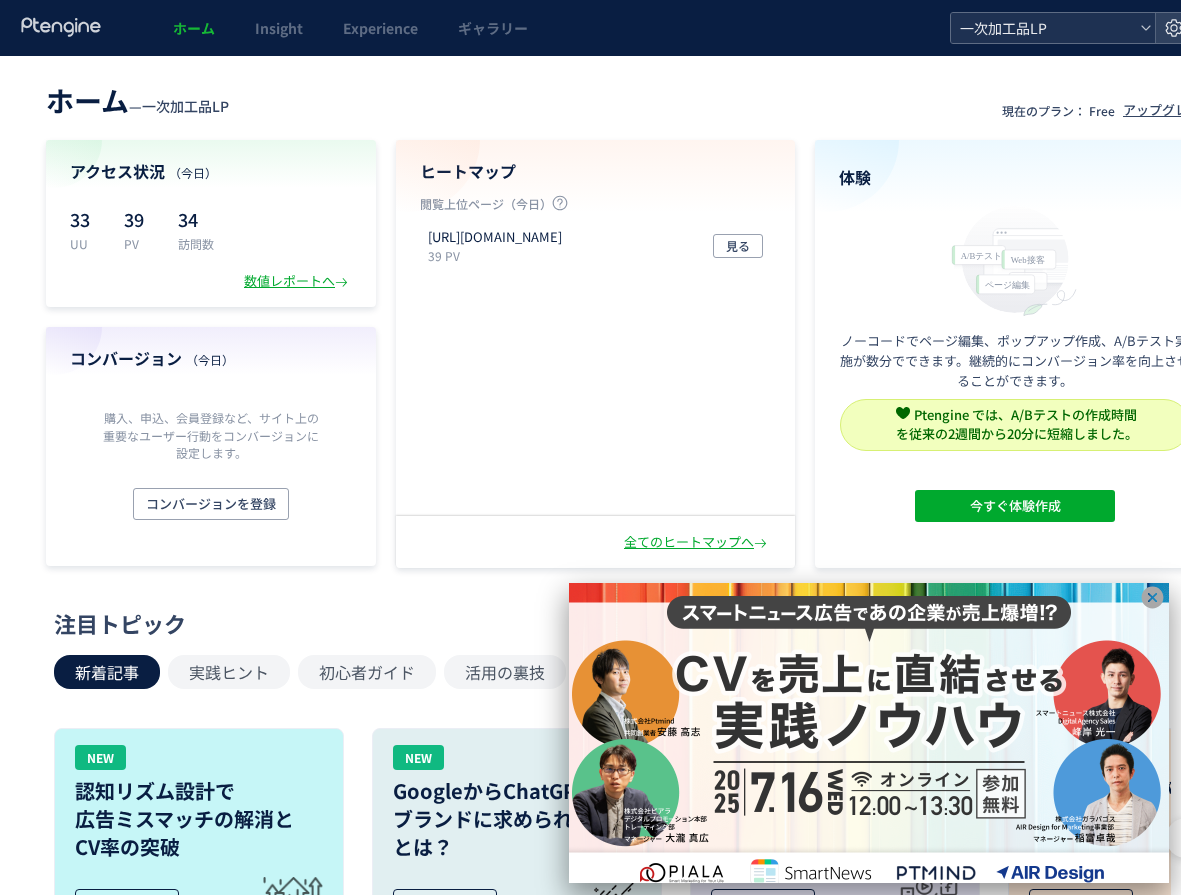 click on "一次加工品LP" at bounding box center [1043, 28] 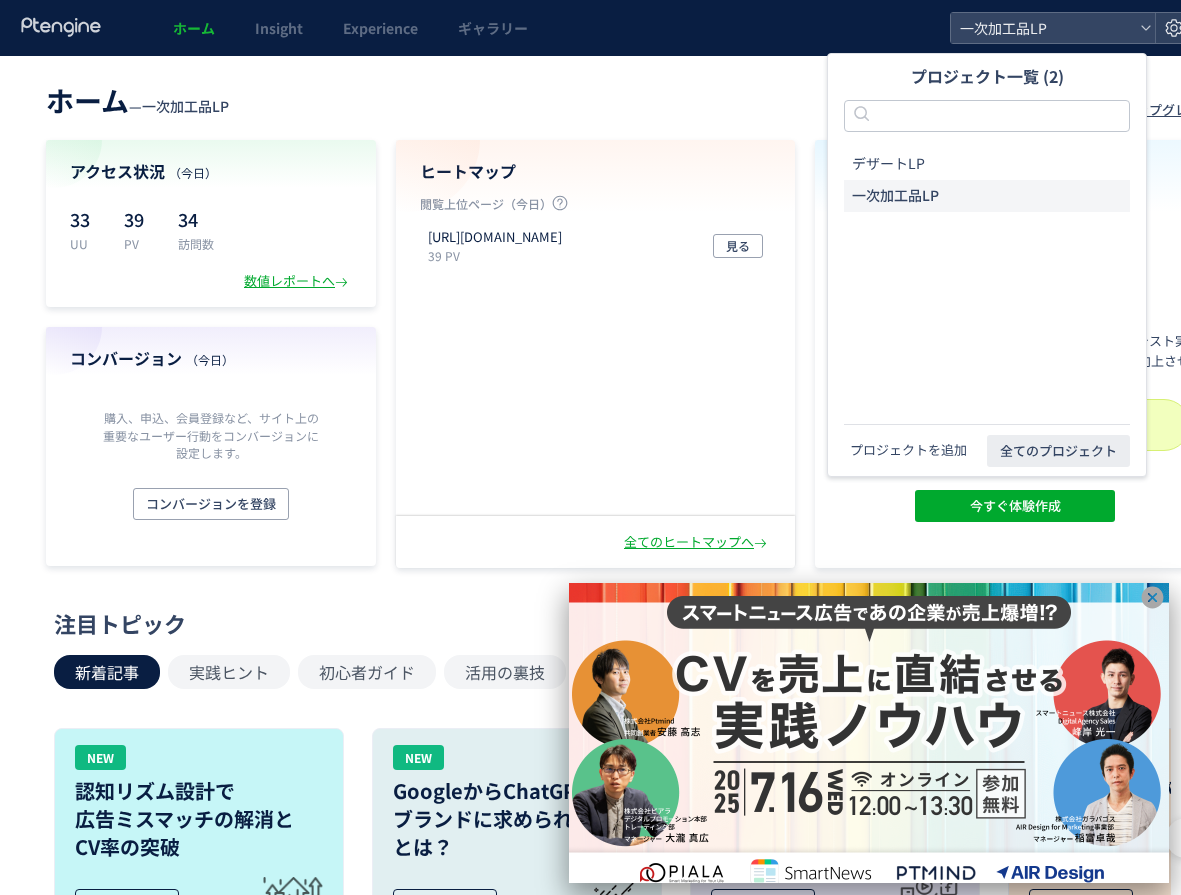 click on "プロジェクトを追加" at bounding box center (908, 450) 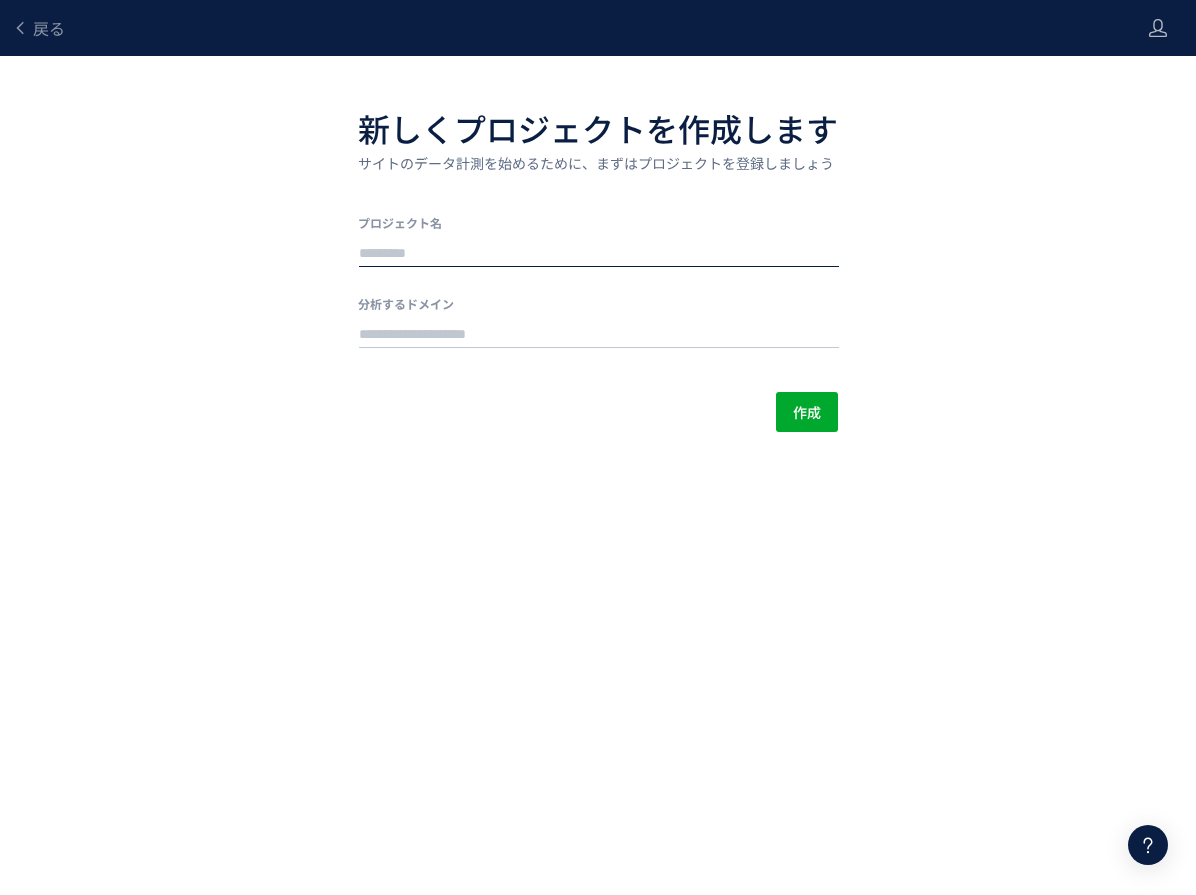 click at bounding box center [599, 254] 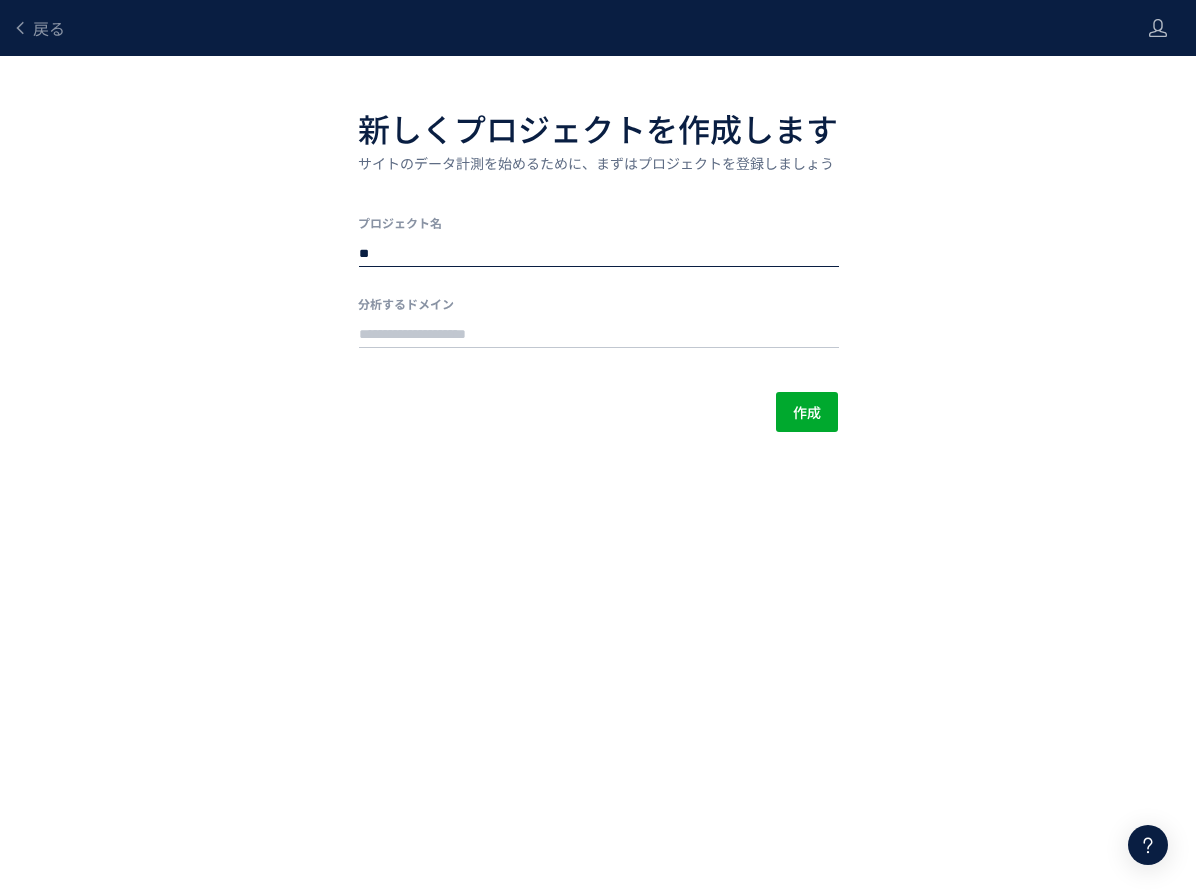 type on "*" 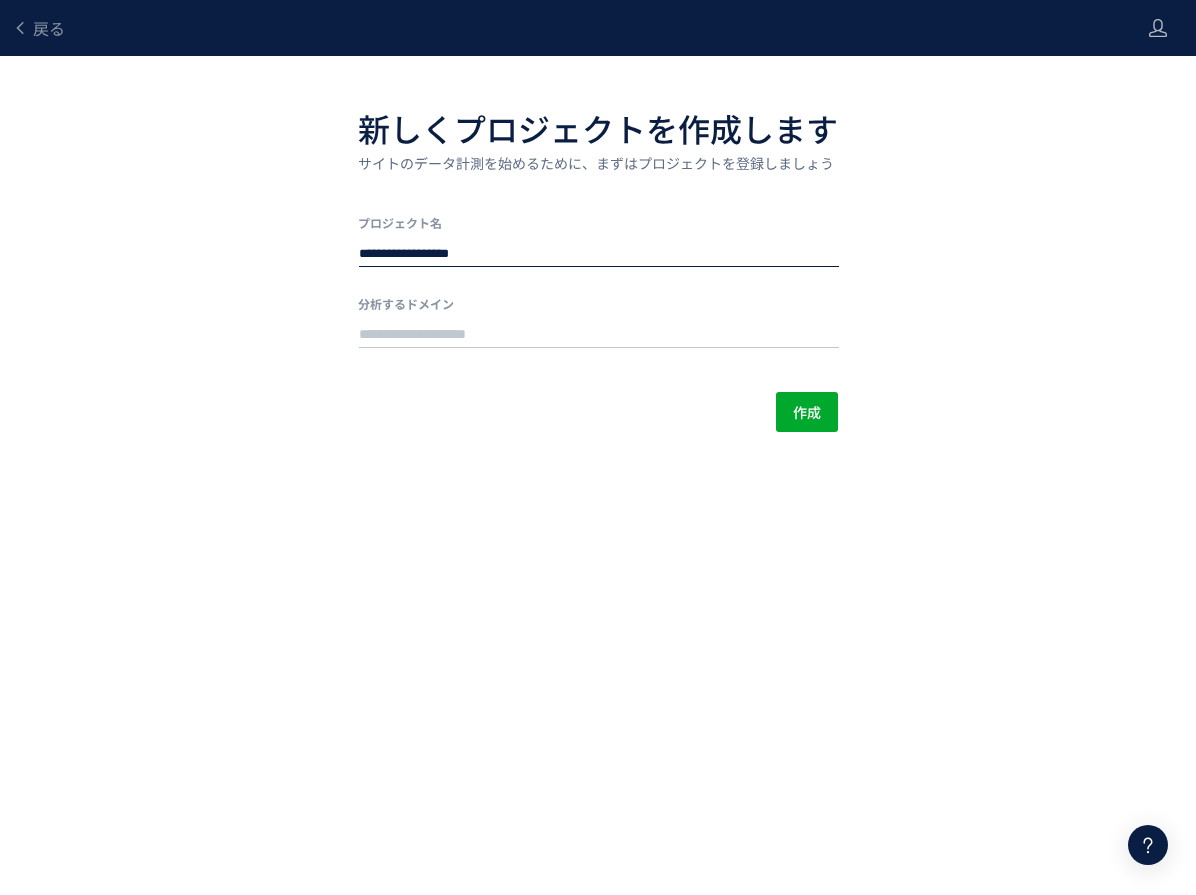 type on "**********" 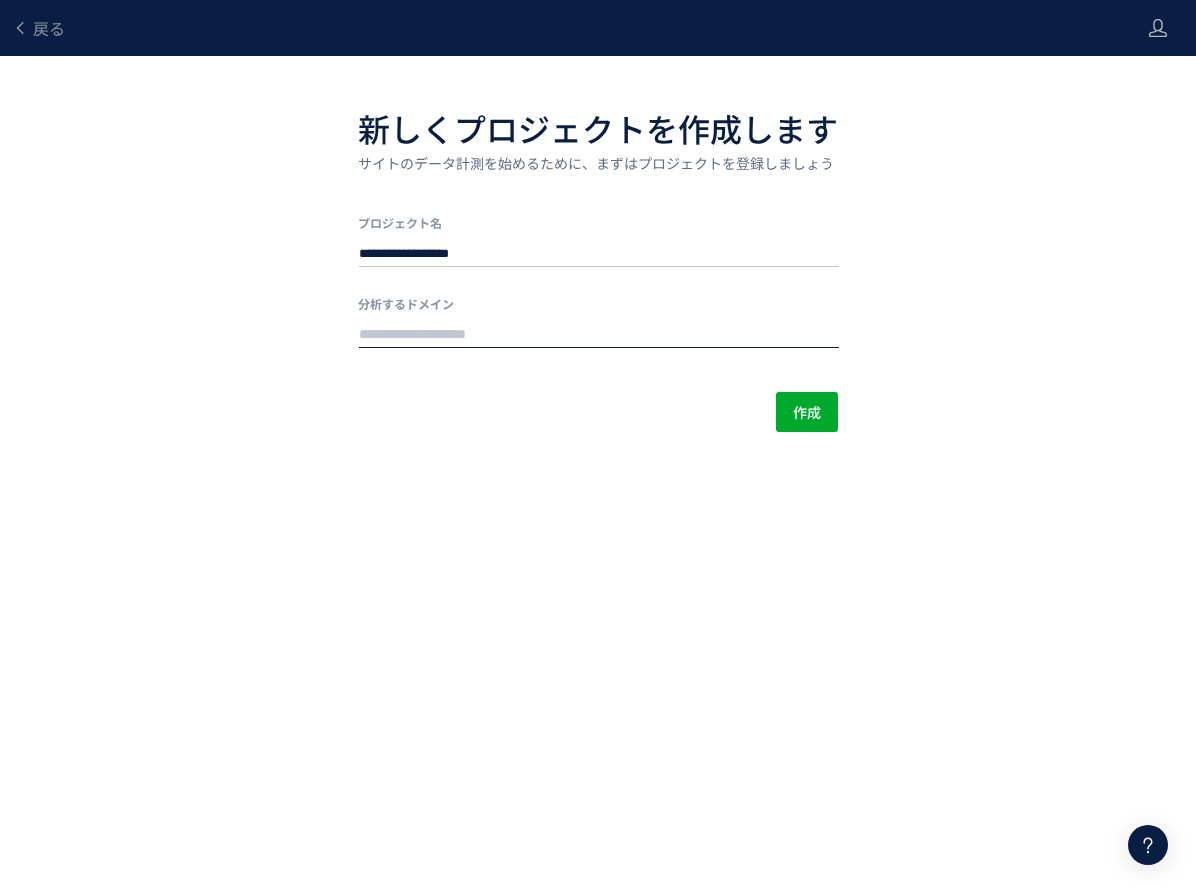 click at bounding box center (599, 335) 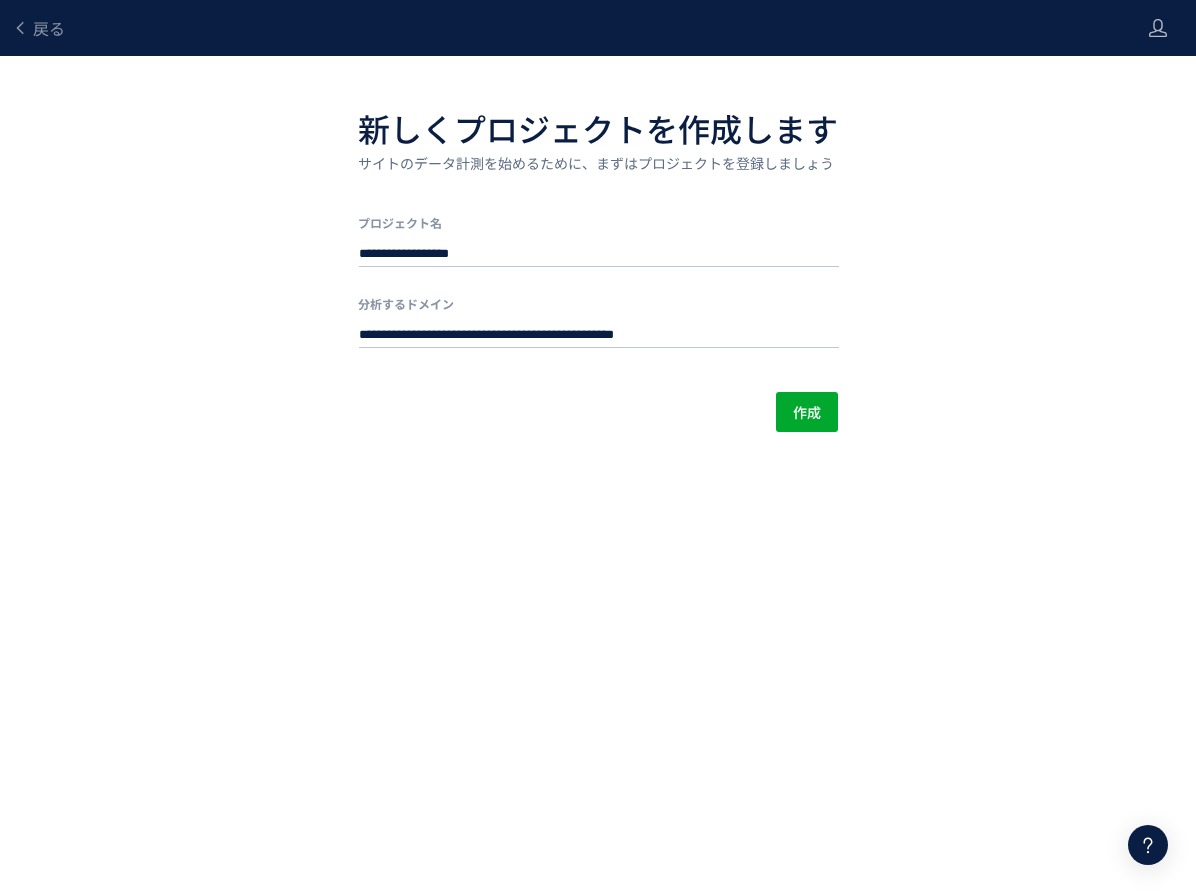 click on "作成" at bounding box center (598, 412) 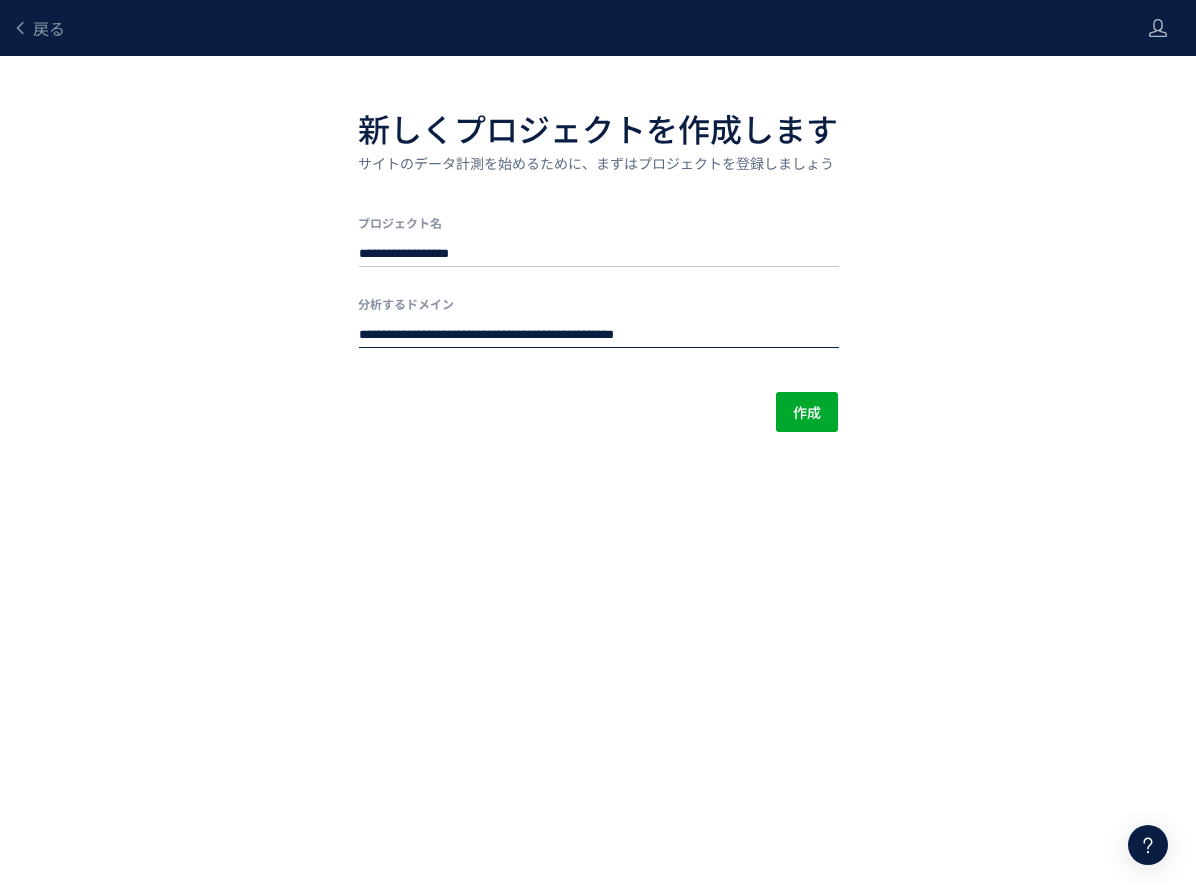 click on "**********" at bounding box center (599, 335) 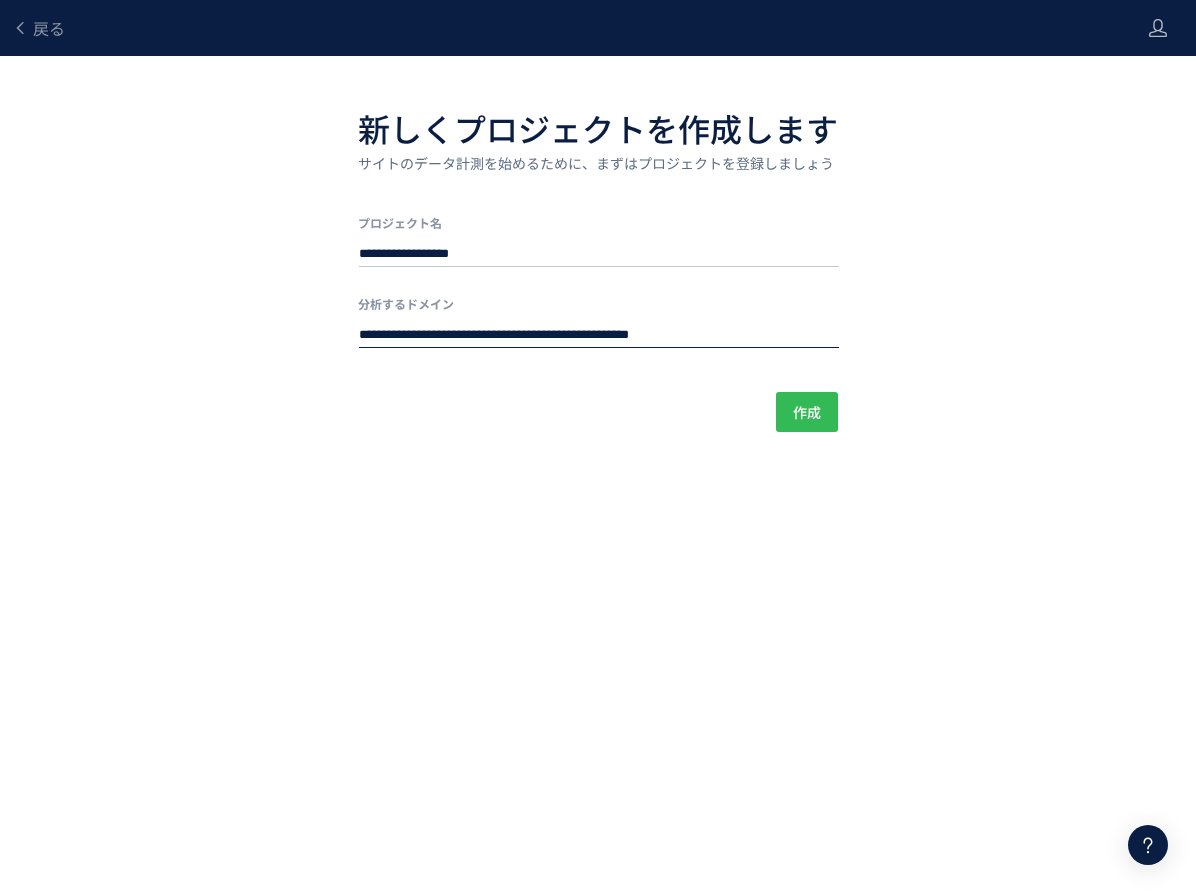 type on "**********" 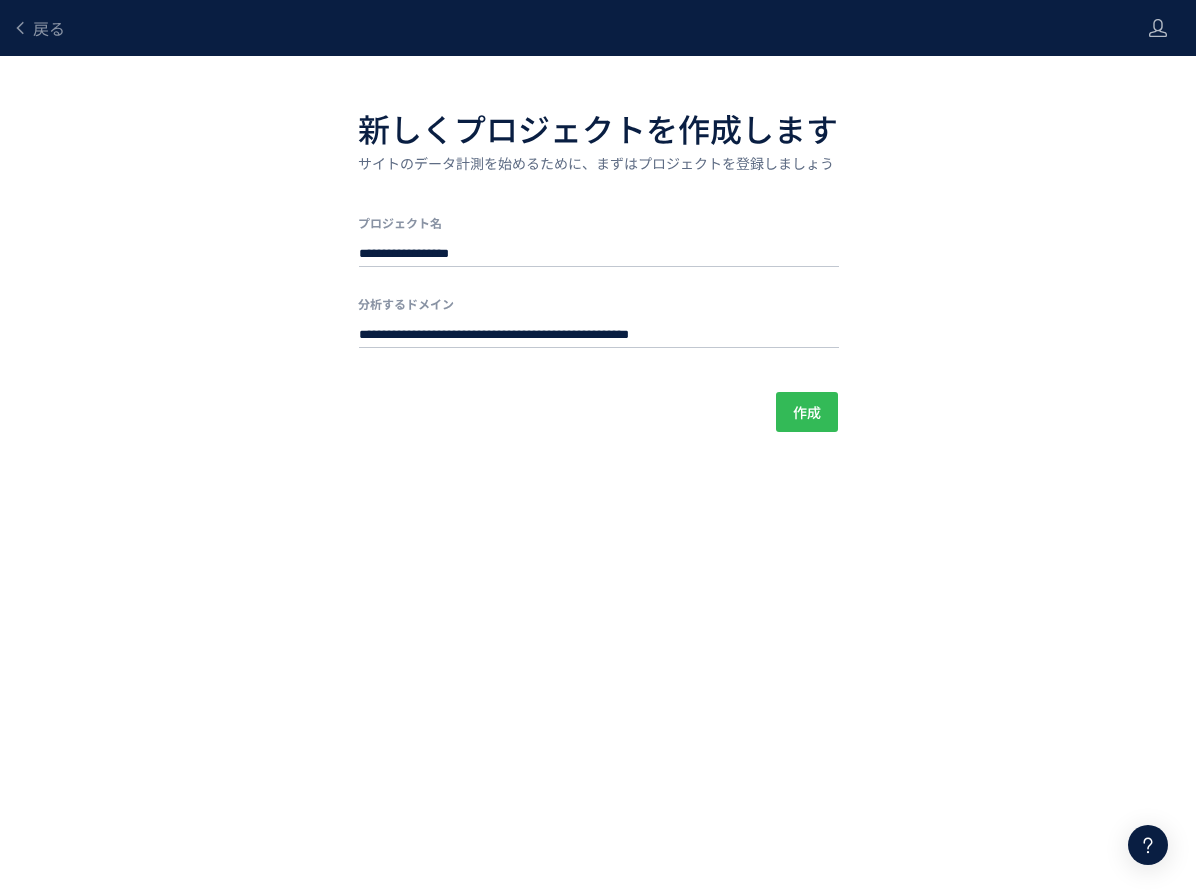 click on "作成" at bounding box center (807, 412) 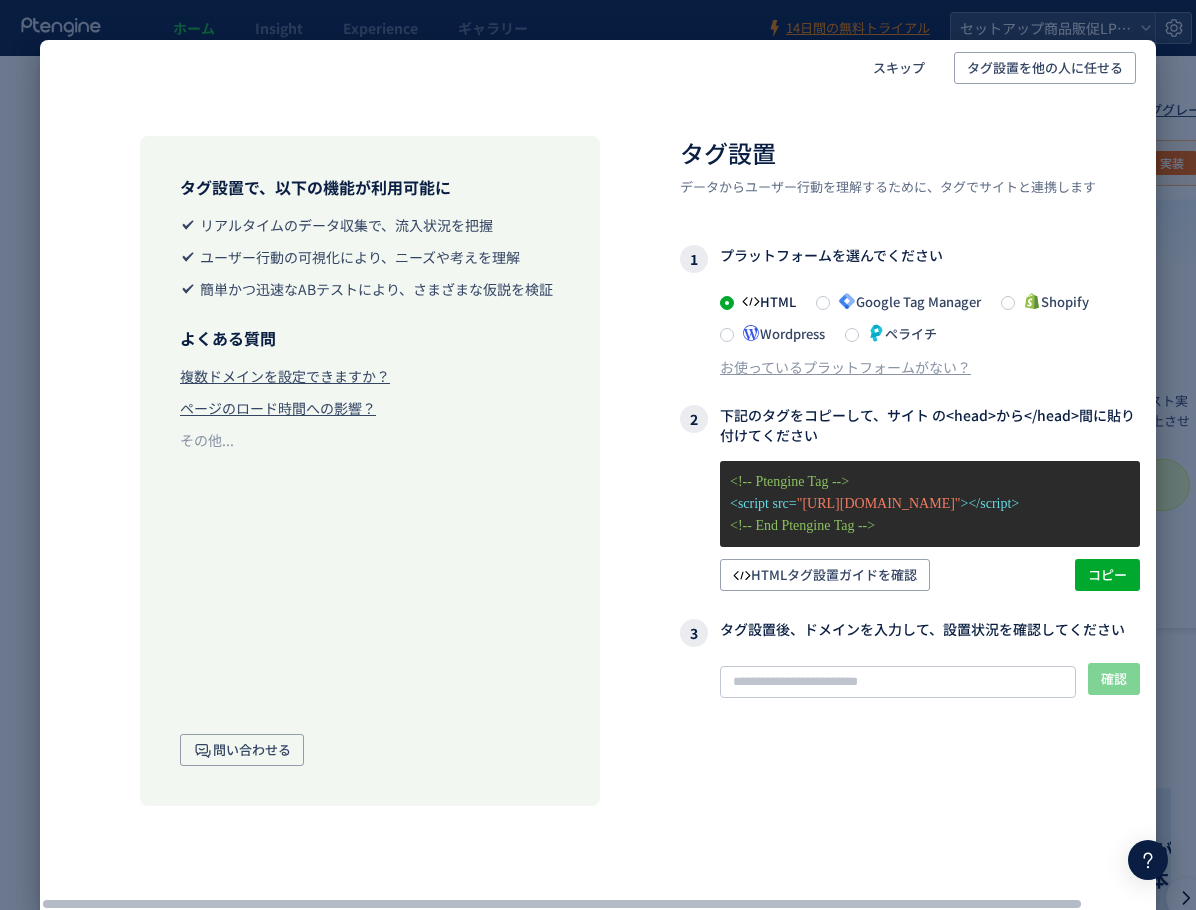 click on ""[URL][DOMAIN_NAME]"" at bounding box center (879, 503) 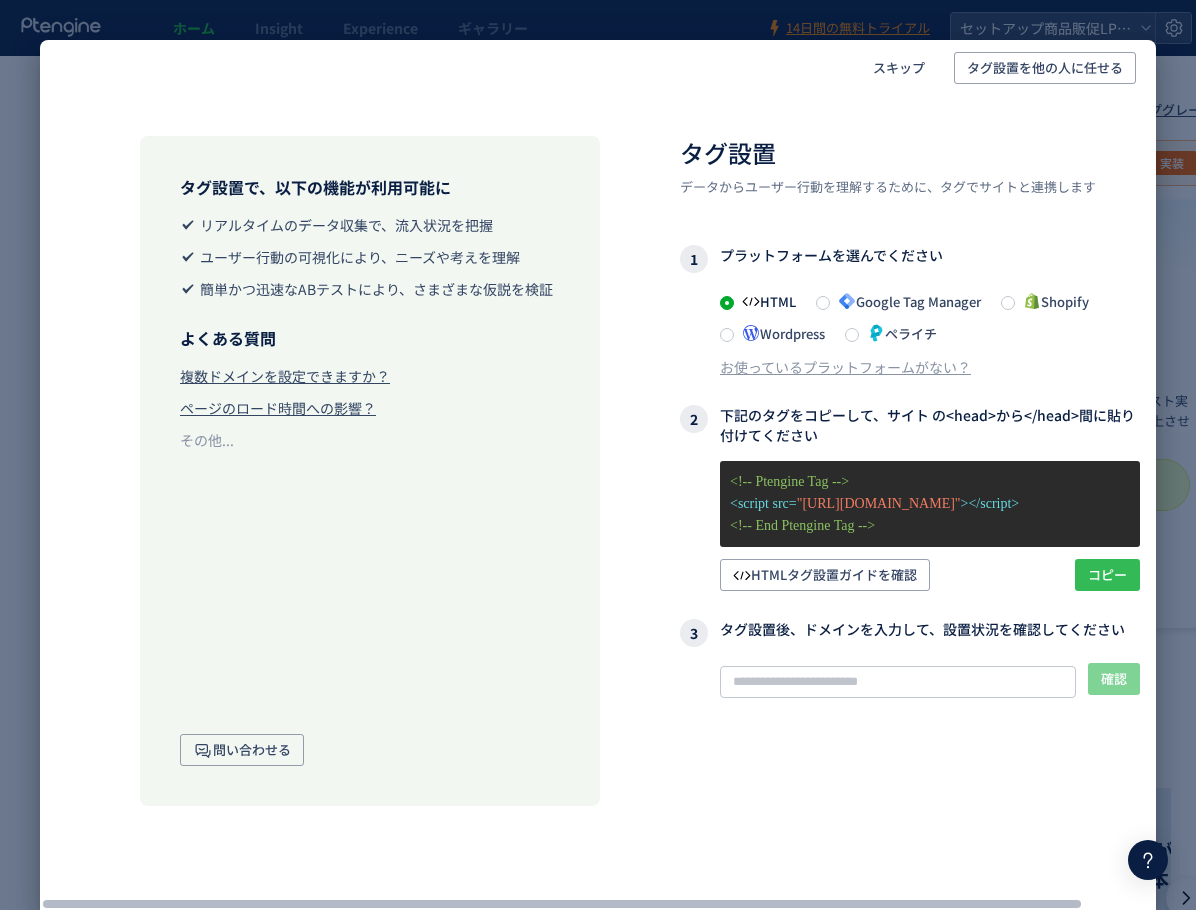click on "コピー" at bounding box center (1107, 575) 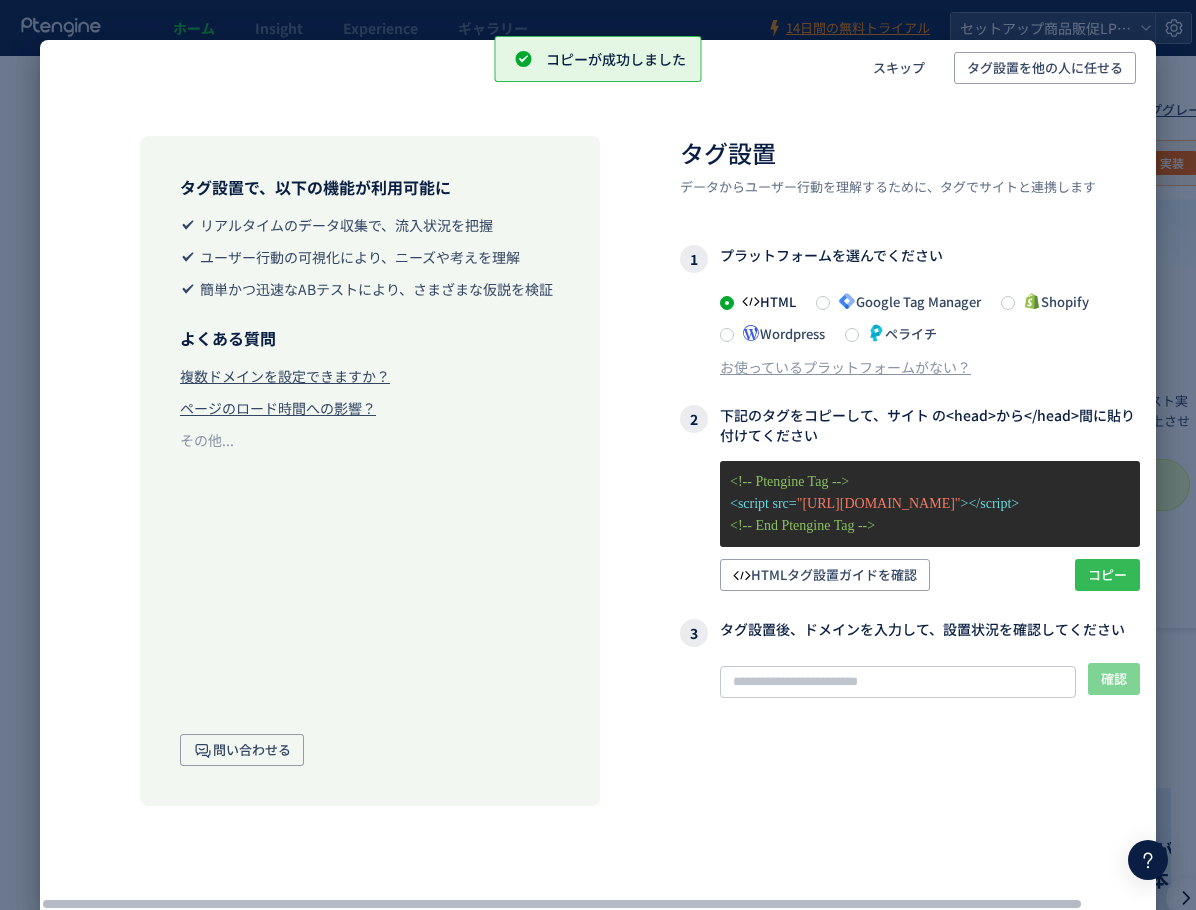 click on "コピー" at bounding box center (1107, 575) 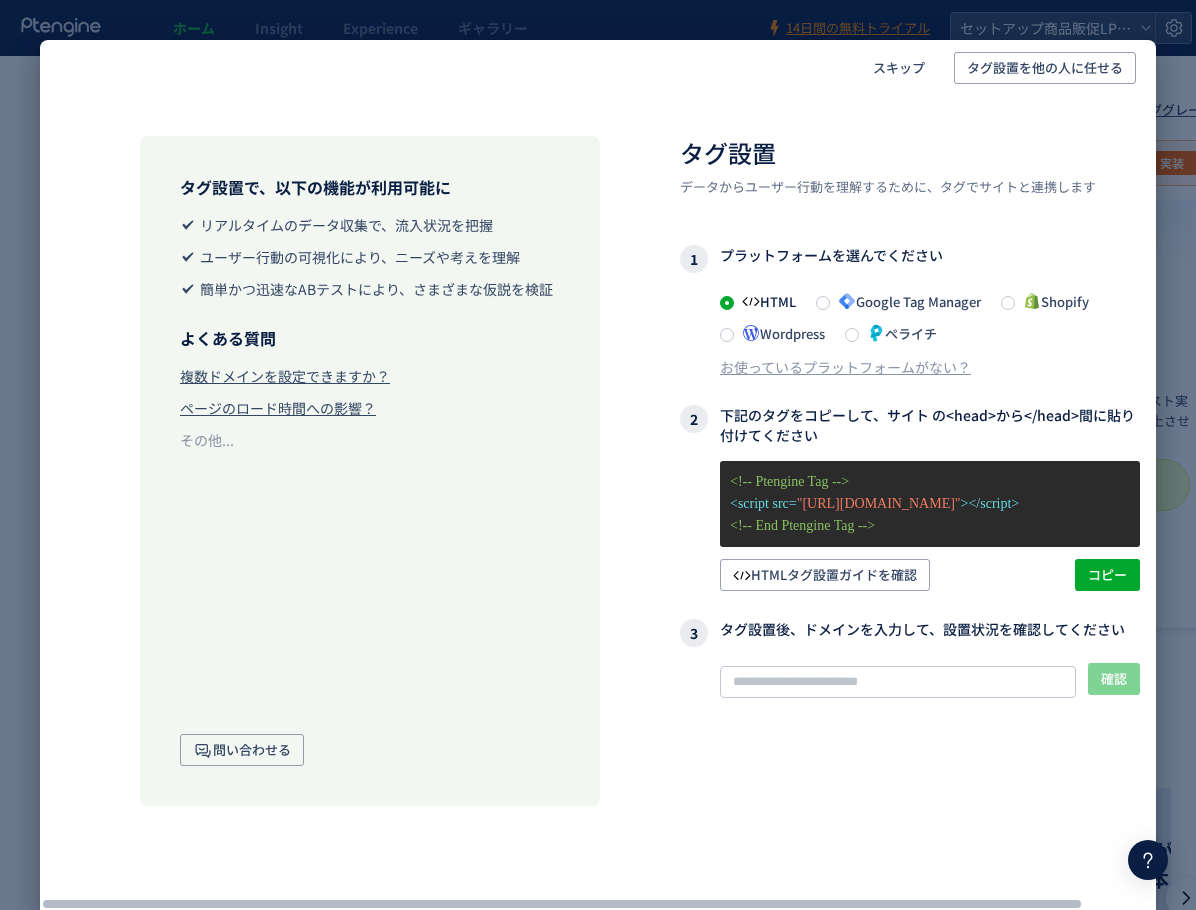 click on "タグ設置で、以下の機能が利用可能に  リアルタイムのデータ収集で、流入状況を把握  ユーザー行動の可視化により、ニーズや考えを理解  簡単かつ迅速なABテストにより、さまざまな仮説を検証 よくある質問 複数ドメインを設定できますか？ ページのロード時間への影響？ その他...  問い合わせる タグ設置 データからユーザー行動を理解するために、タグでサイトと連携します 1  プラットフォームを選んでください  HTML  Google Tag Manager  Shopify  Wordpress  ペライチ お使っているプラットフォームがない？ 2  下記のタグをコピーして、サイト  の<head>から</head>間に貼り付けてください <!-- Ptengine Tag -->  <script src= "[URL][DOMAIN_NAME]" ></script>  <!-- End Ptengine Tag -->  HTMLタグ設置ガイドを確認 コピー 3 確認  タグが確認できません 記事 お問い合わせ" 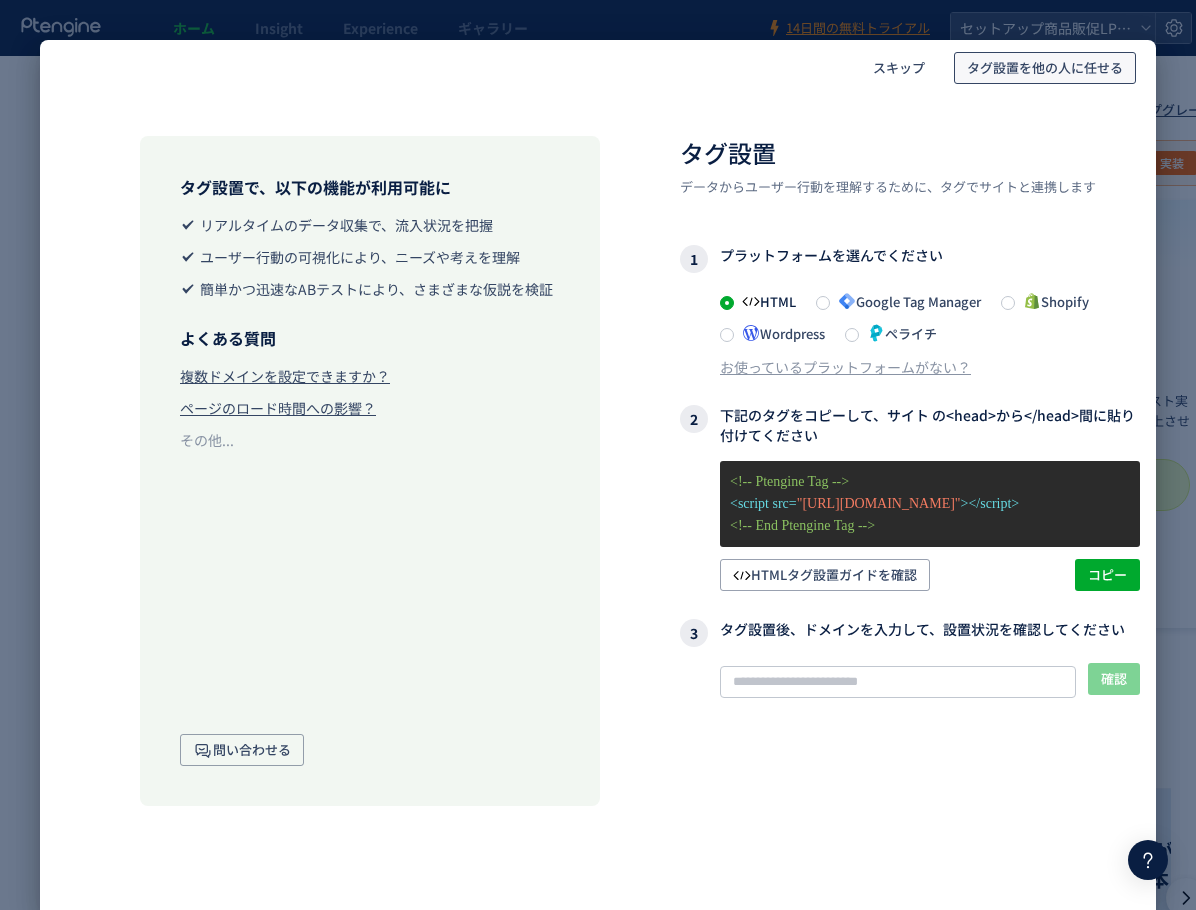 click on "タグ設置を他の人に任せる" at bounding box center [1045, 68] 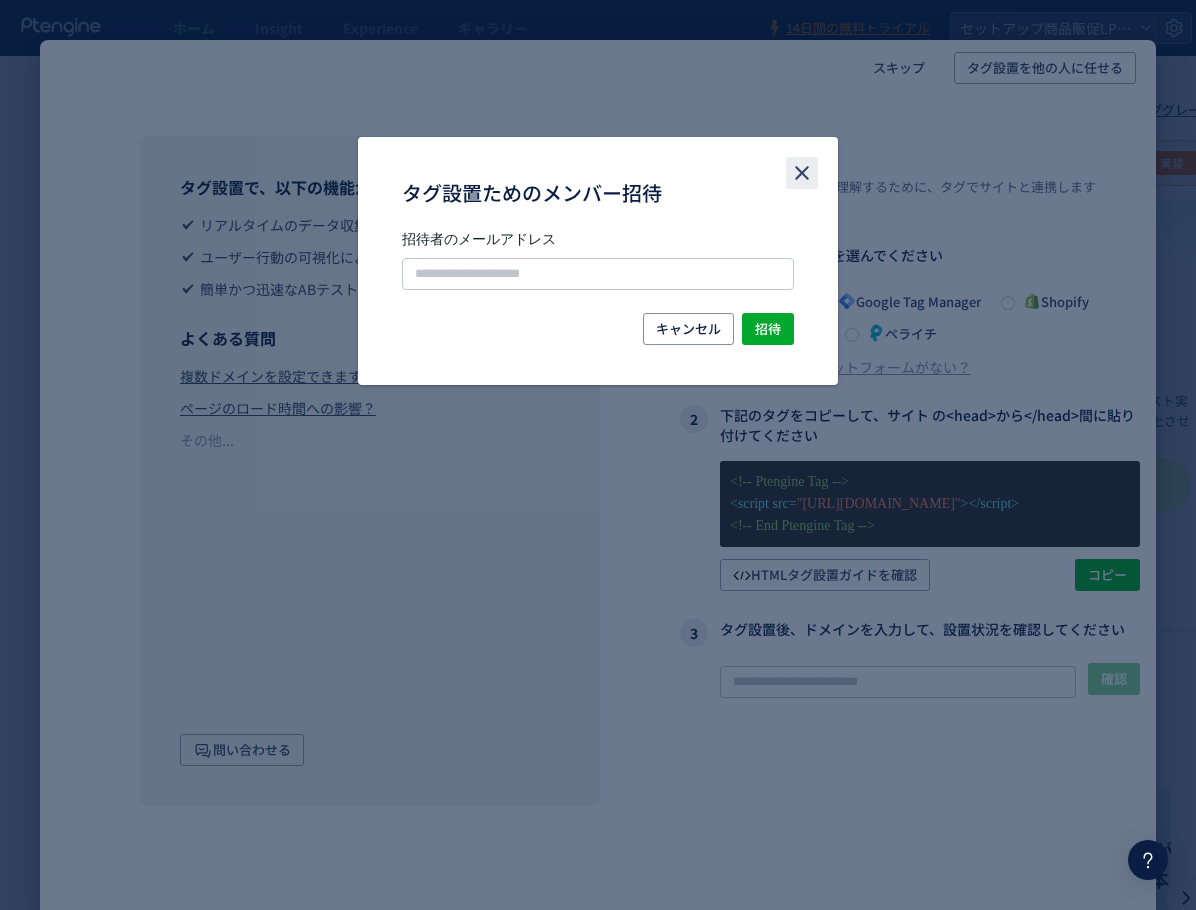 click 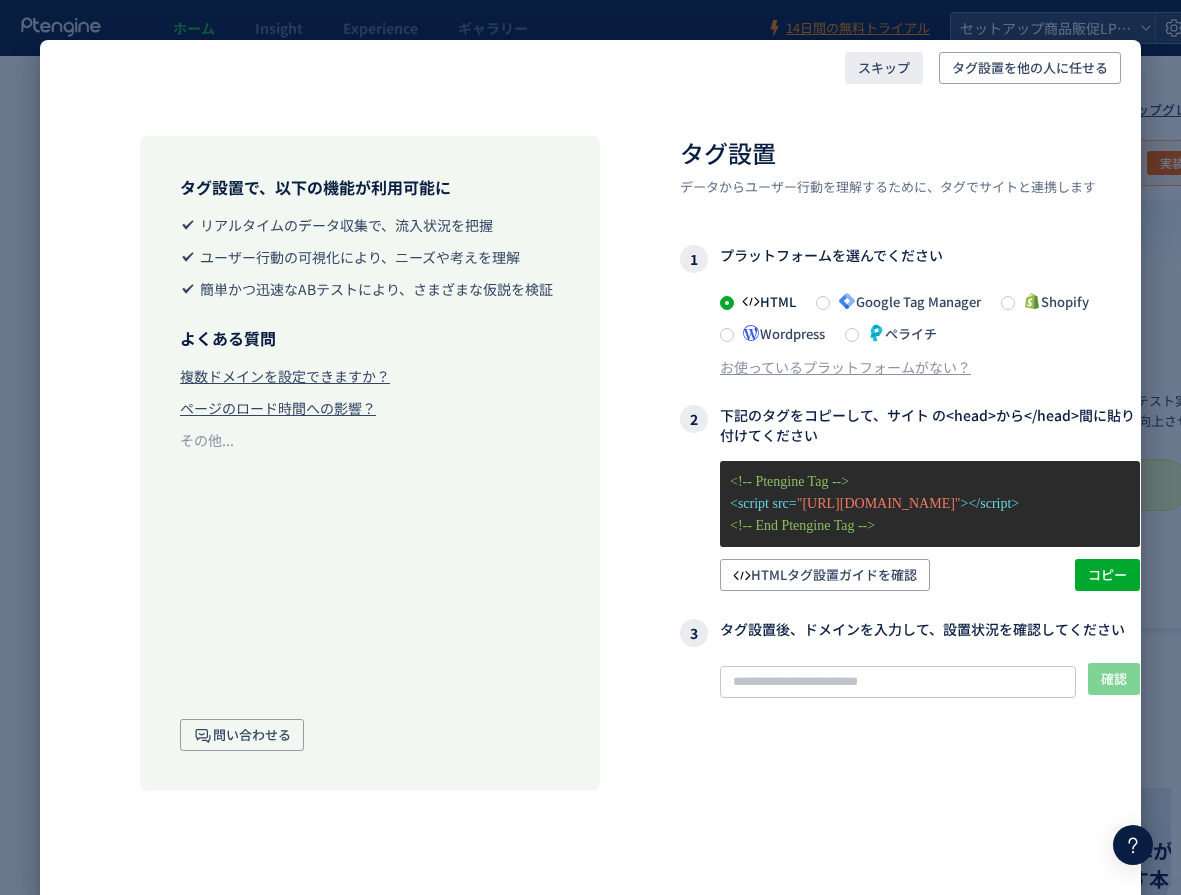 click on "スキップ" at bounding box center (884, 68) 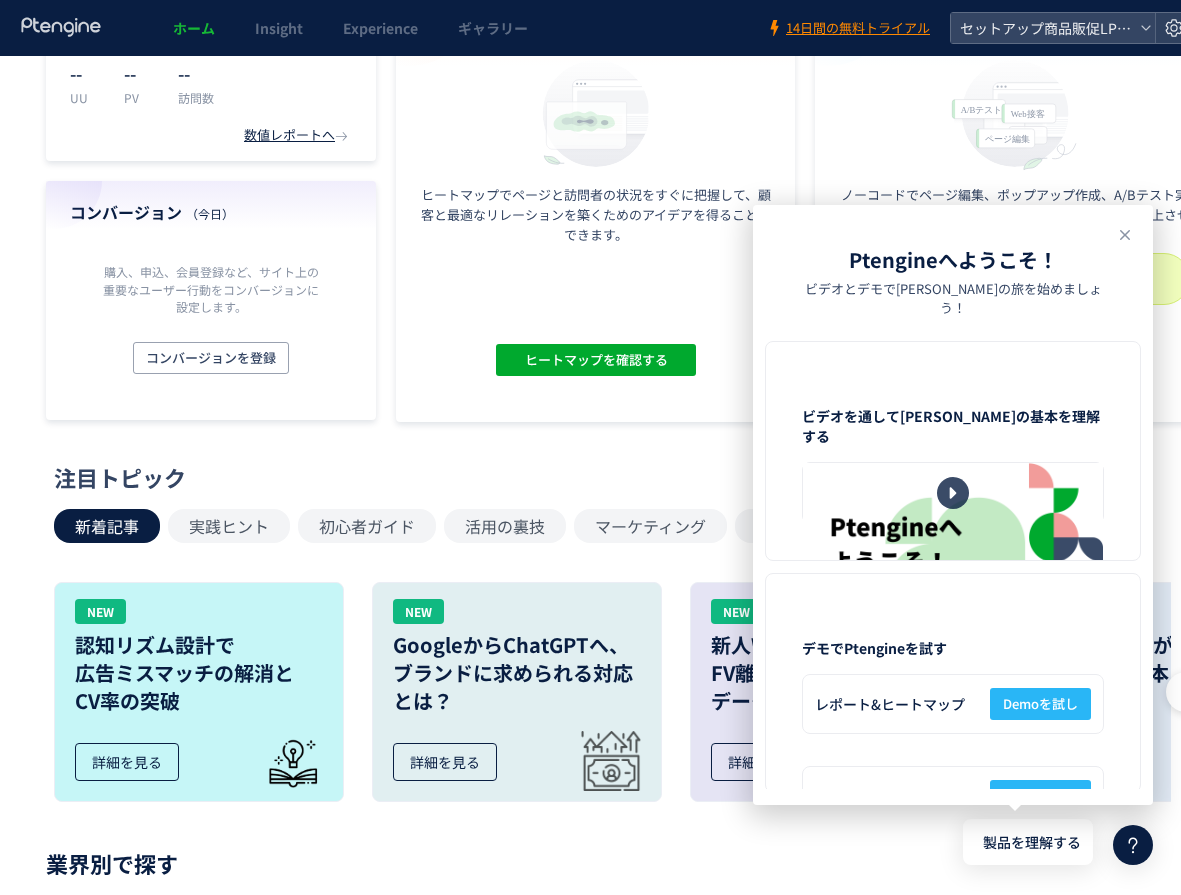 scroll, scrollTop: 300, scrollLeft: 0, axis: vertical 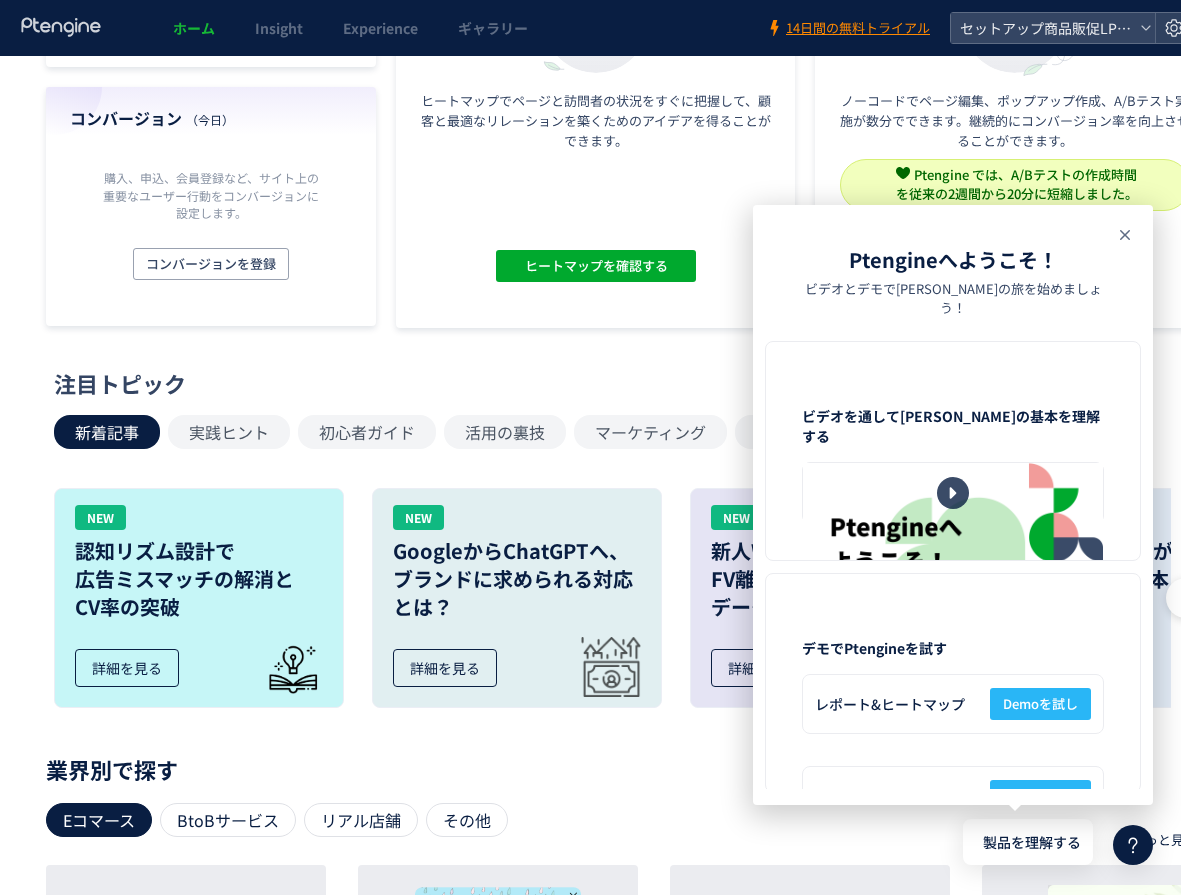 click 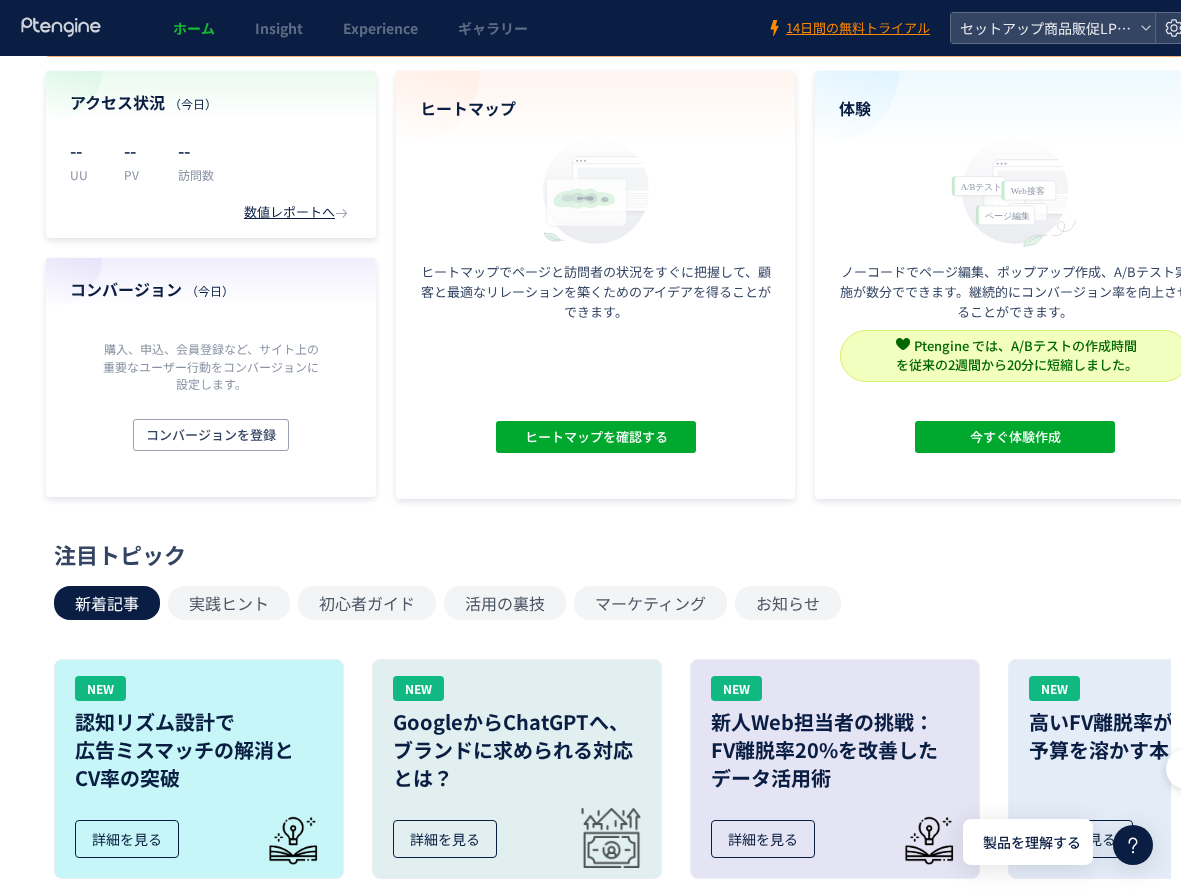 scroll, scrollTop: 0, scrollLeft: 0, axis: both 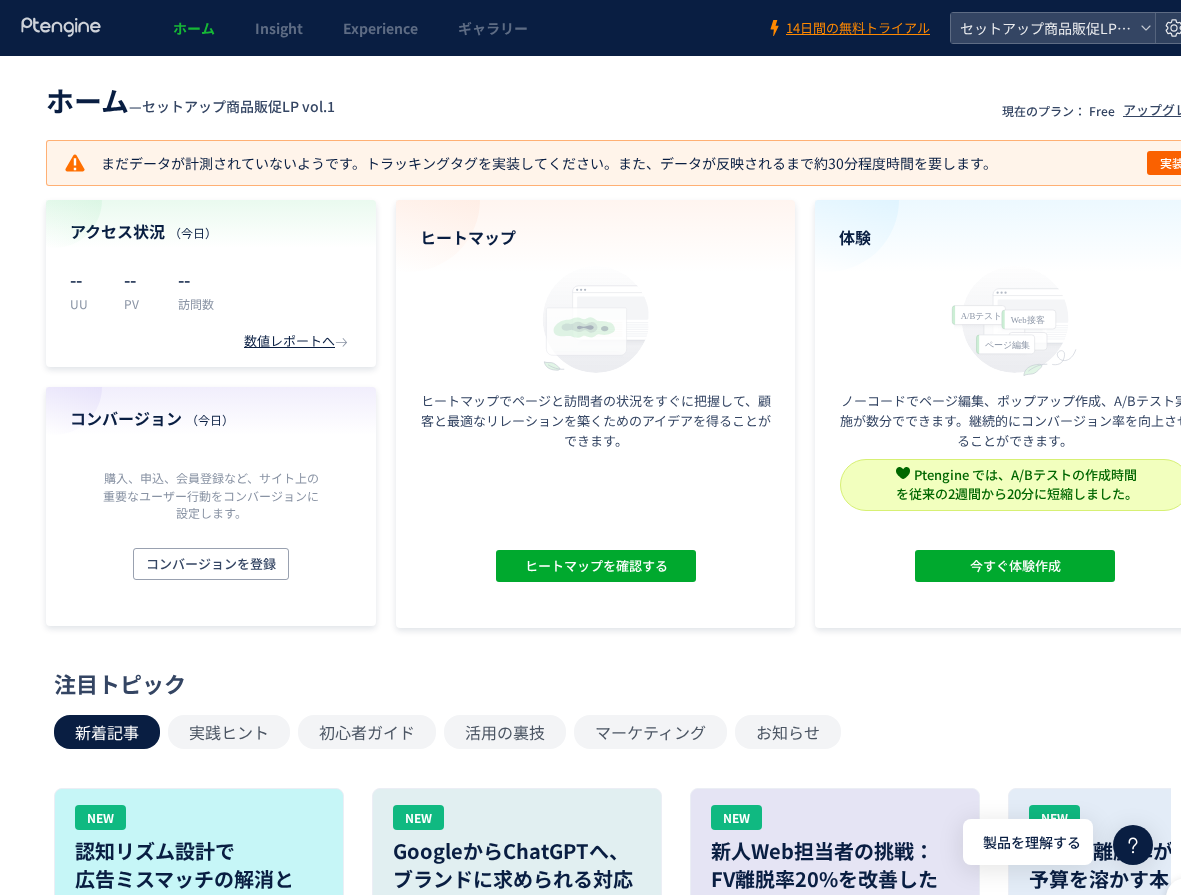 click on "ホーム  —  セットアップ商品販促LP vol.1 現在のプラン： Free アップグレード  まだデータが計測されていないようです。トラッキングタグを実装してください。また、データが反映されるまで約30分程度時間を要します。  実装 アクセス状況 （[DATE]） -- UU -- PV -- 訪問数 数値レポートへ  コンバージョン （[DATE]） 購入、申込、会員登録など、サイト上の重要なユーザー行動をコンバージョンに設定します。 コンバージョンを登録 ヒートマップ ヒートマップでページと訪問者の状況をすぐに把握して、顧客と最適なリレーションを築くためのアイデアを得ることができます。 ヒートマップを確認する 体験 ノーコードでページ編集、ポップアップ作成、A/Bテスト実施が数分でできます。継続的にコンバージョン率を向上させることができます。 詳細 詳細" 